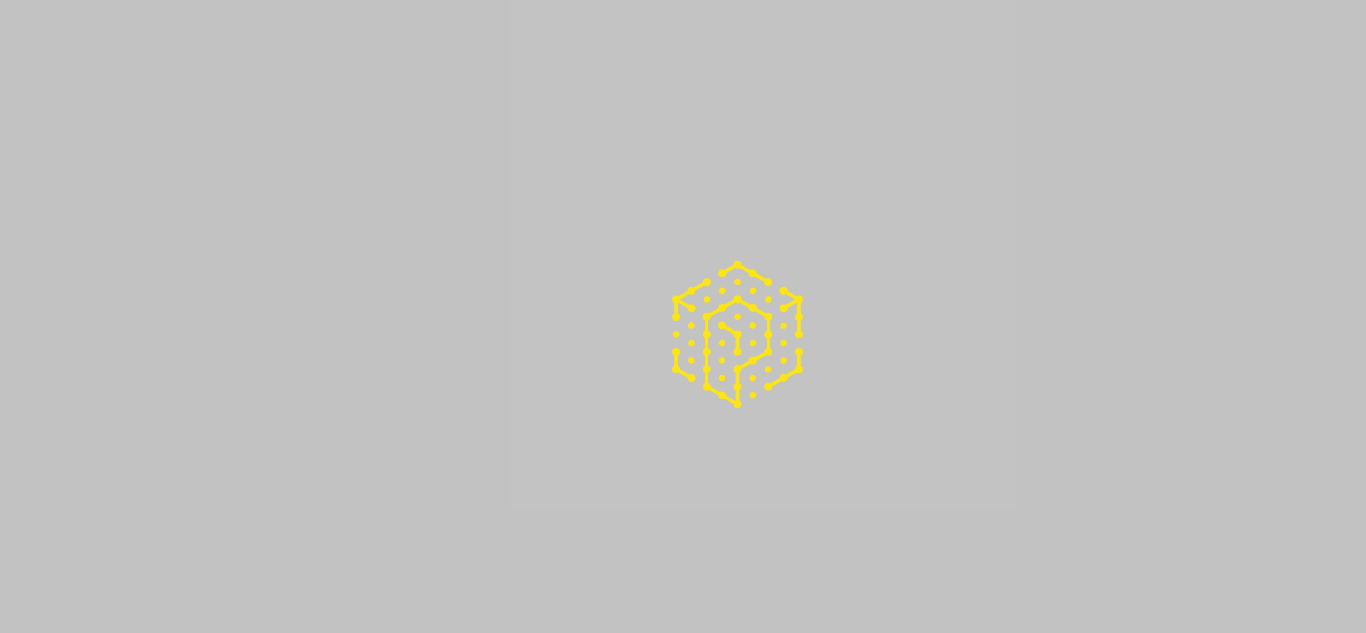 scroll, scrollTop: 0, scrollLeft: 0, axis: both 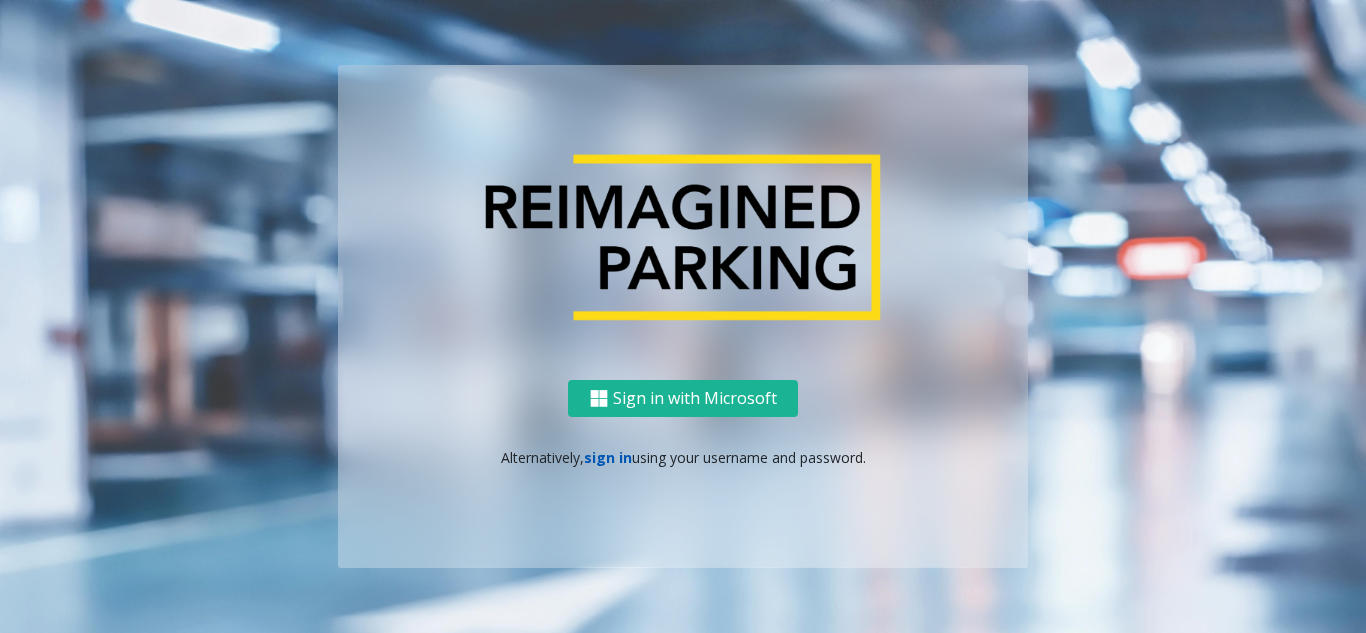 click on "sign in" 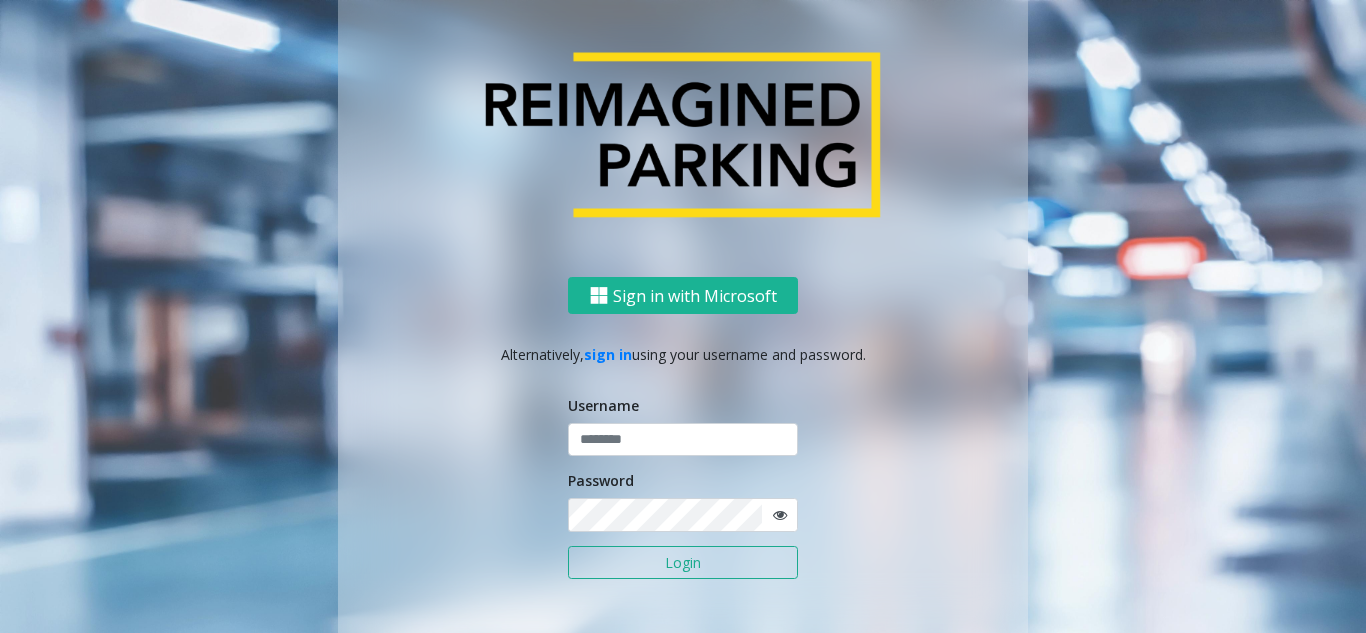 click 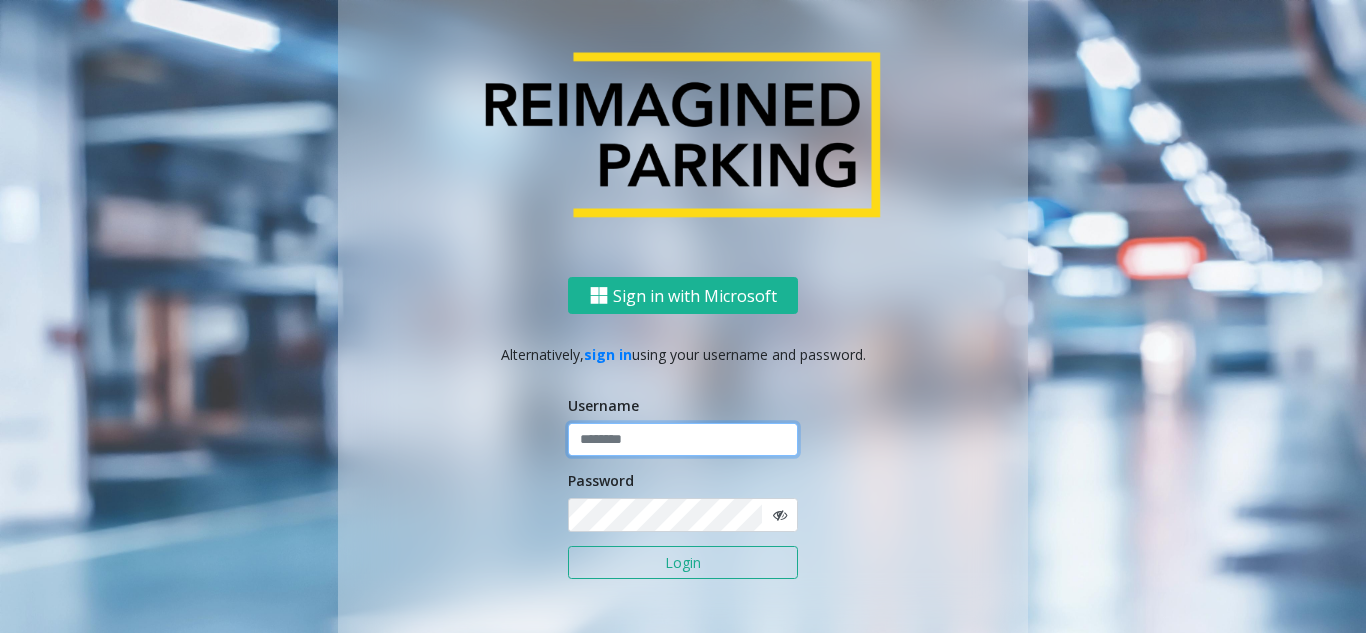 click 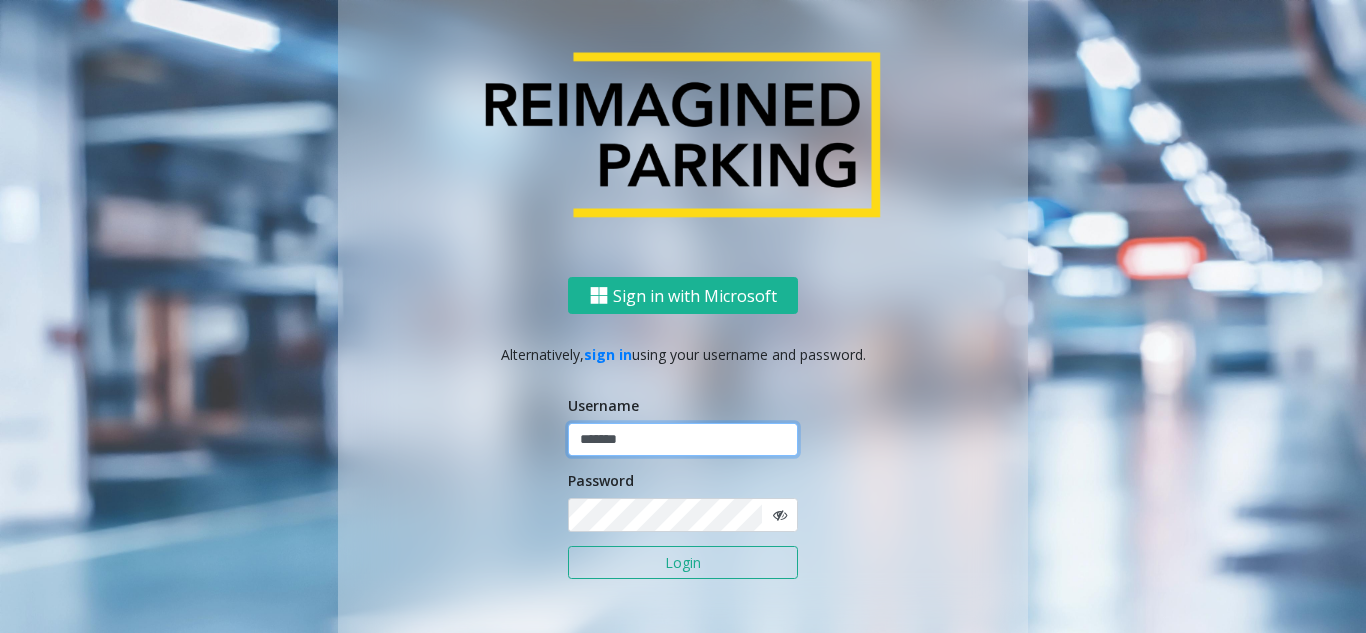 type on "*******" 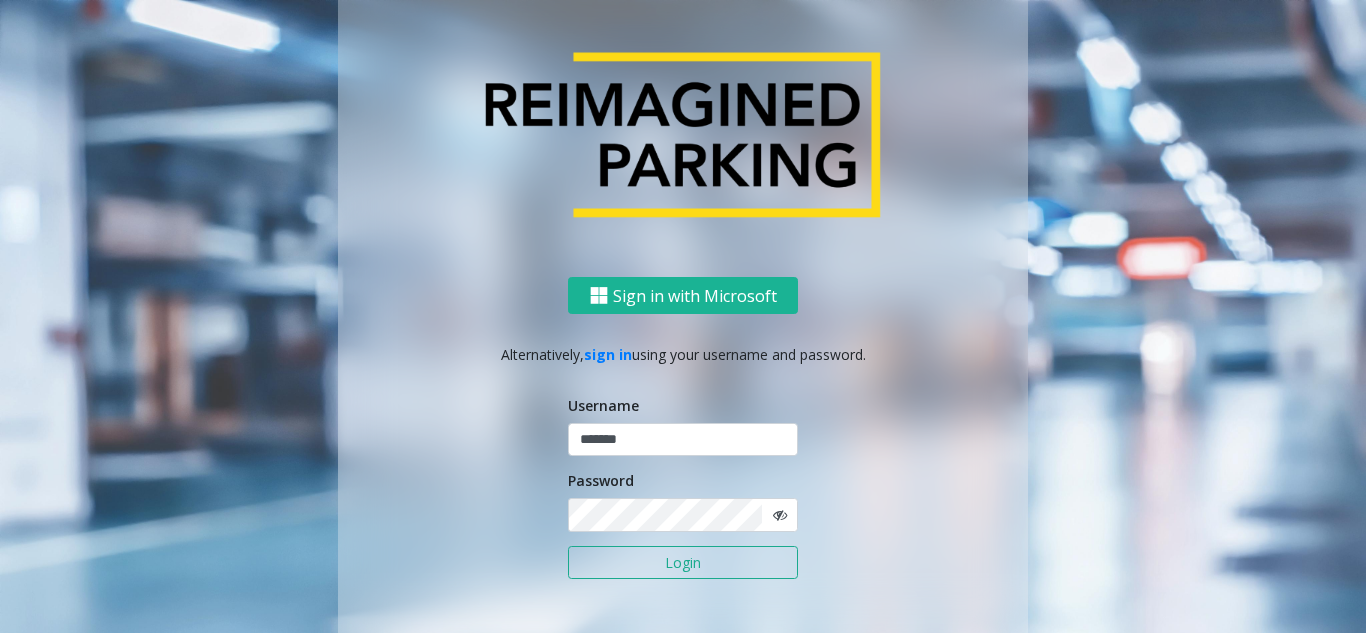 click on "Login" 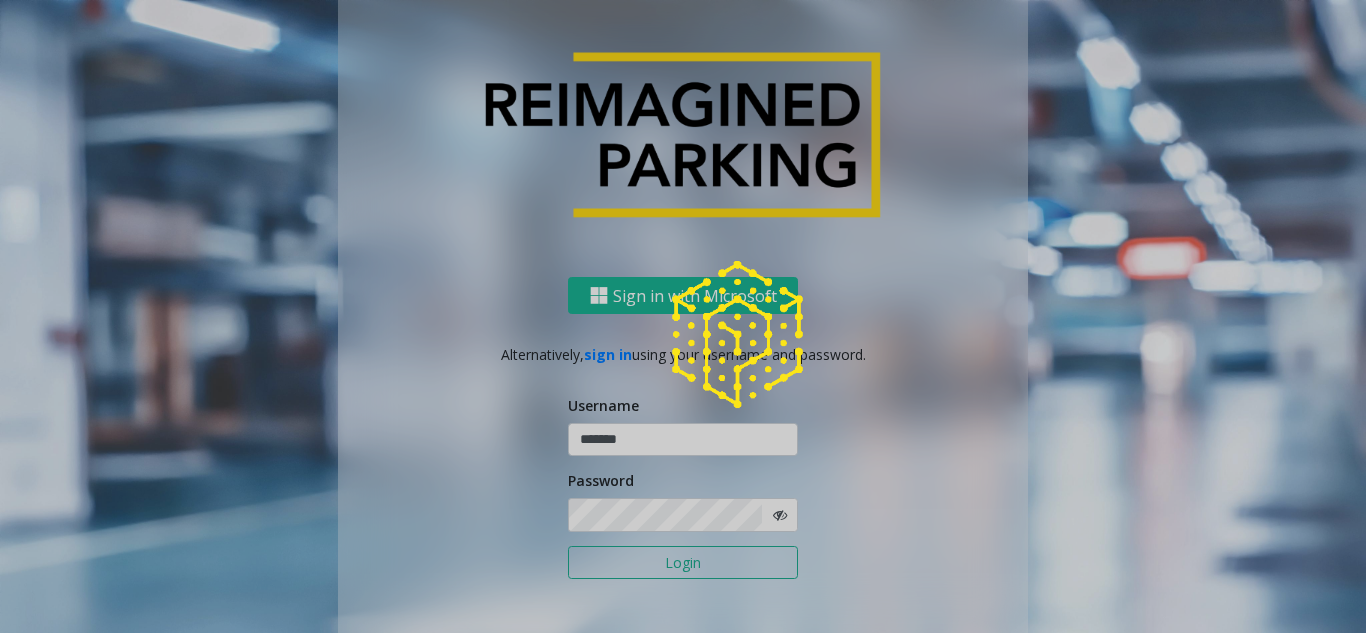 click 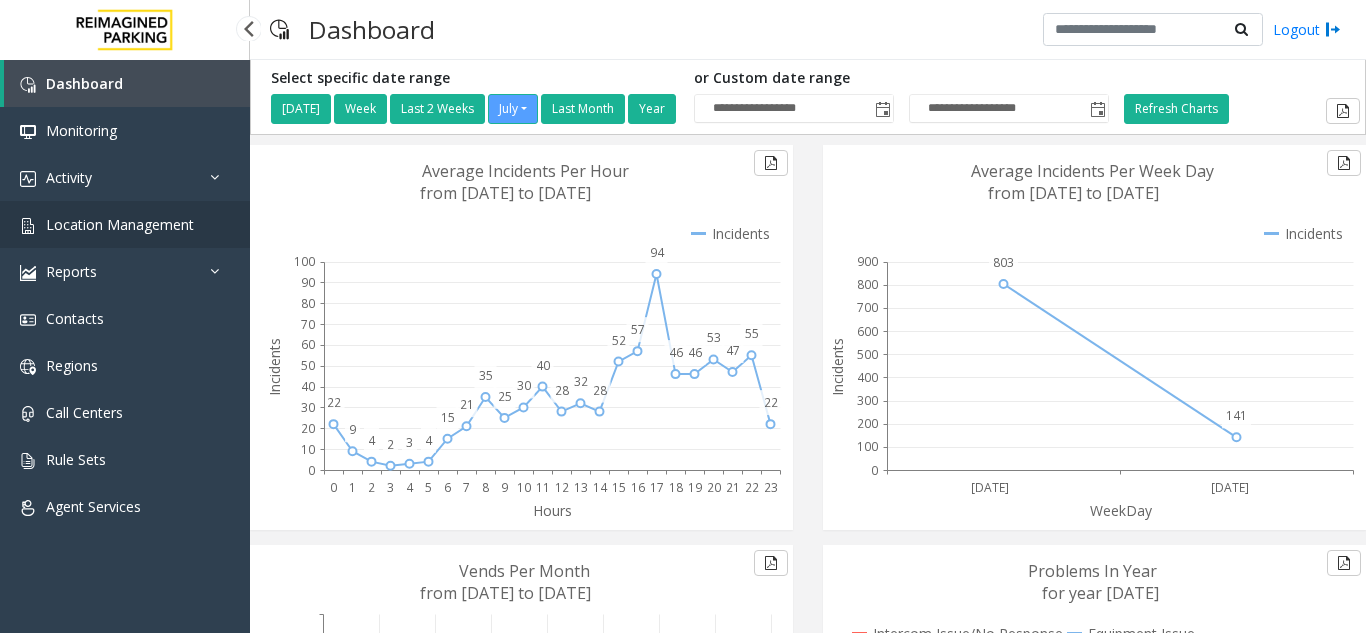 click on "Location Management" at bounding box center (120, 224) 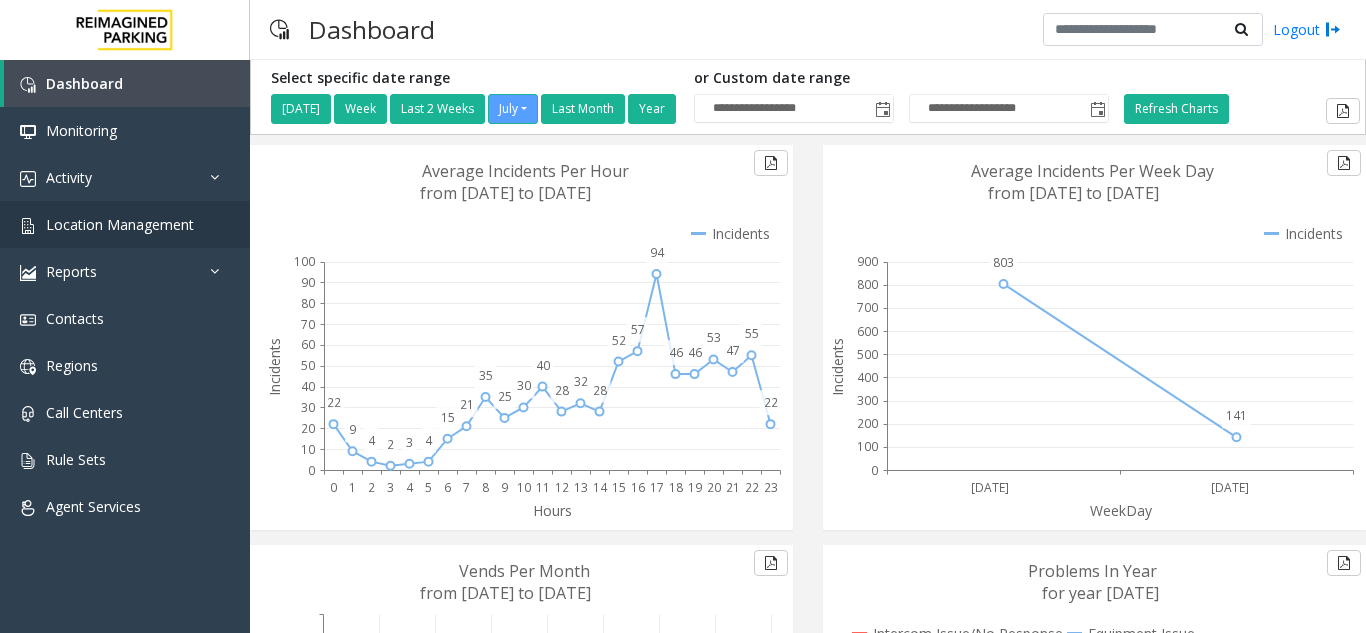 click on "**********" at bounding box center (683, 316) 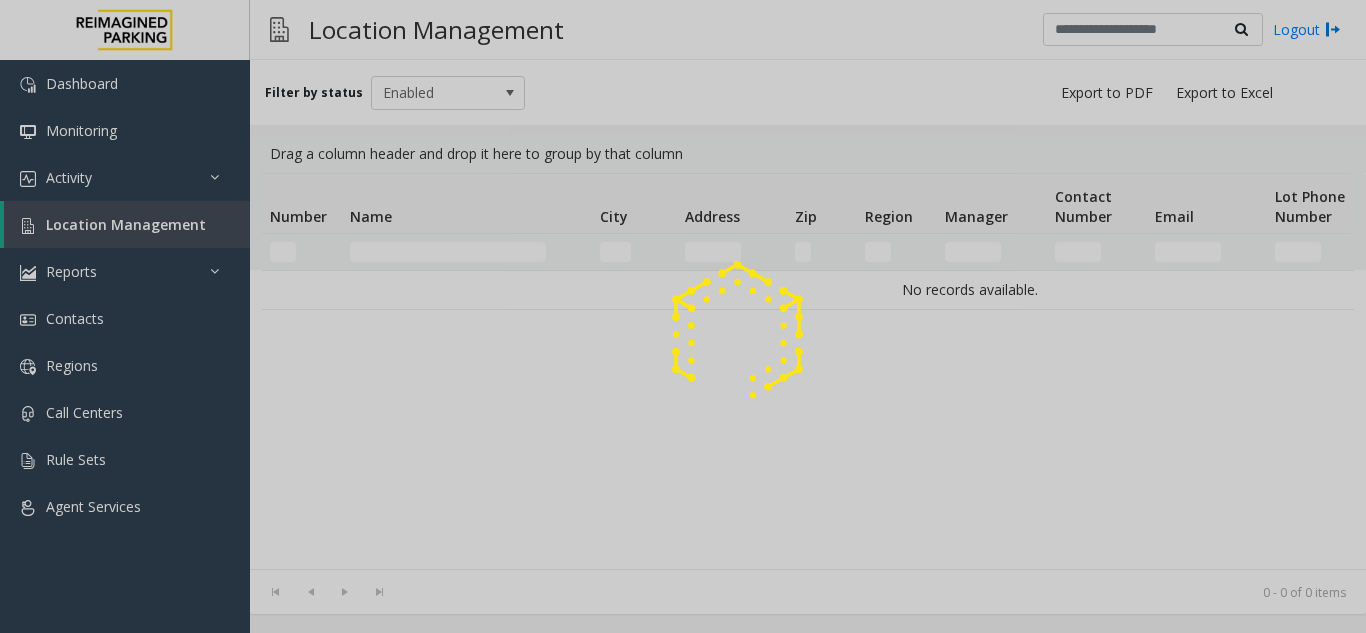 click 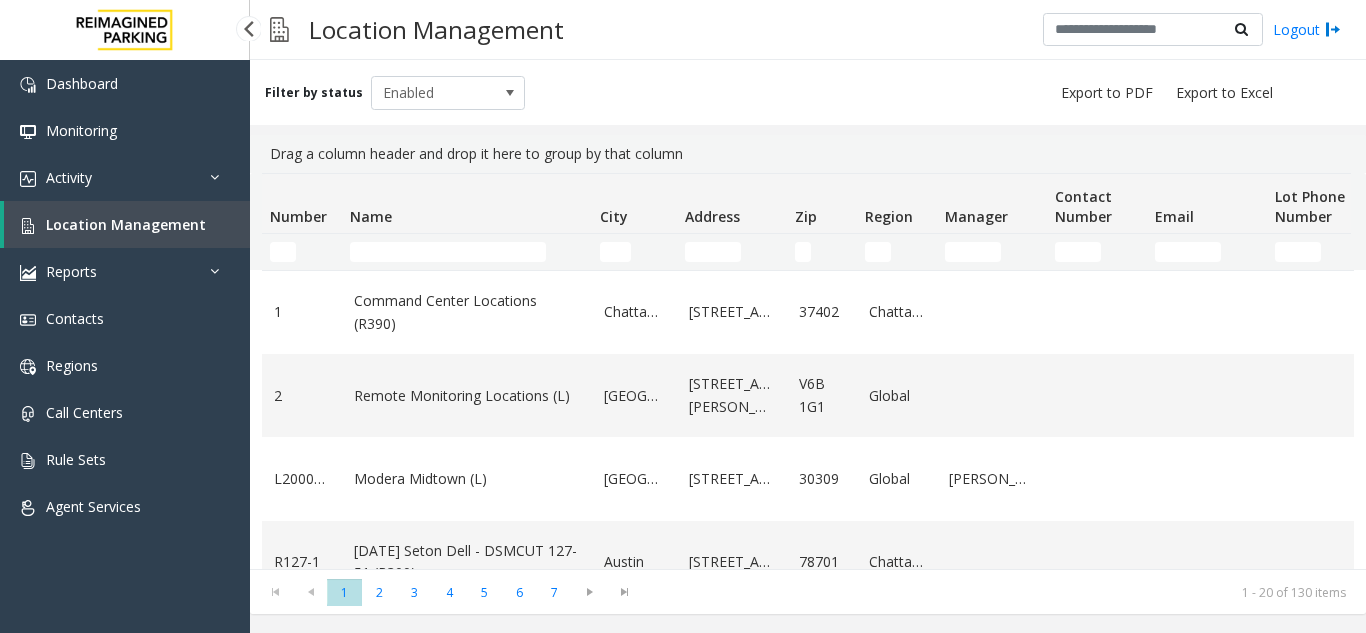 click on "Location Management" at bounding box center (127, 224) 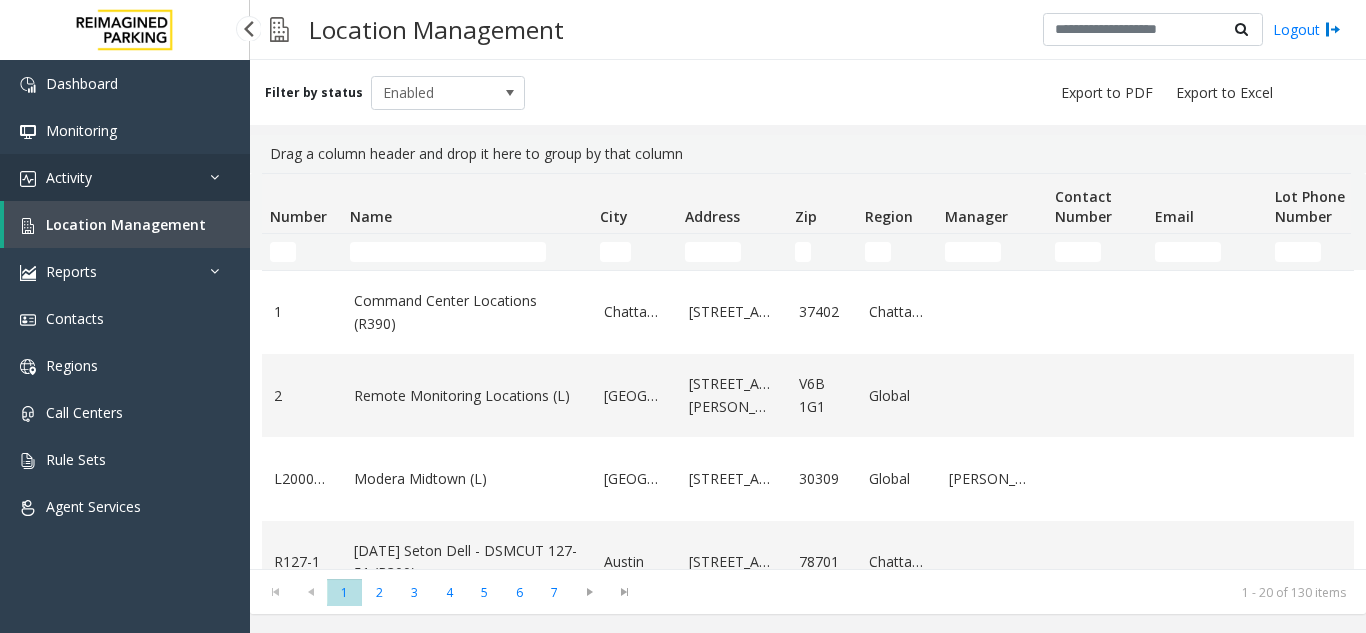 click on "Activity" at bounding box center (125, 177) 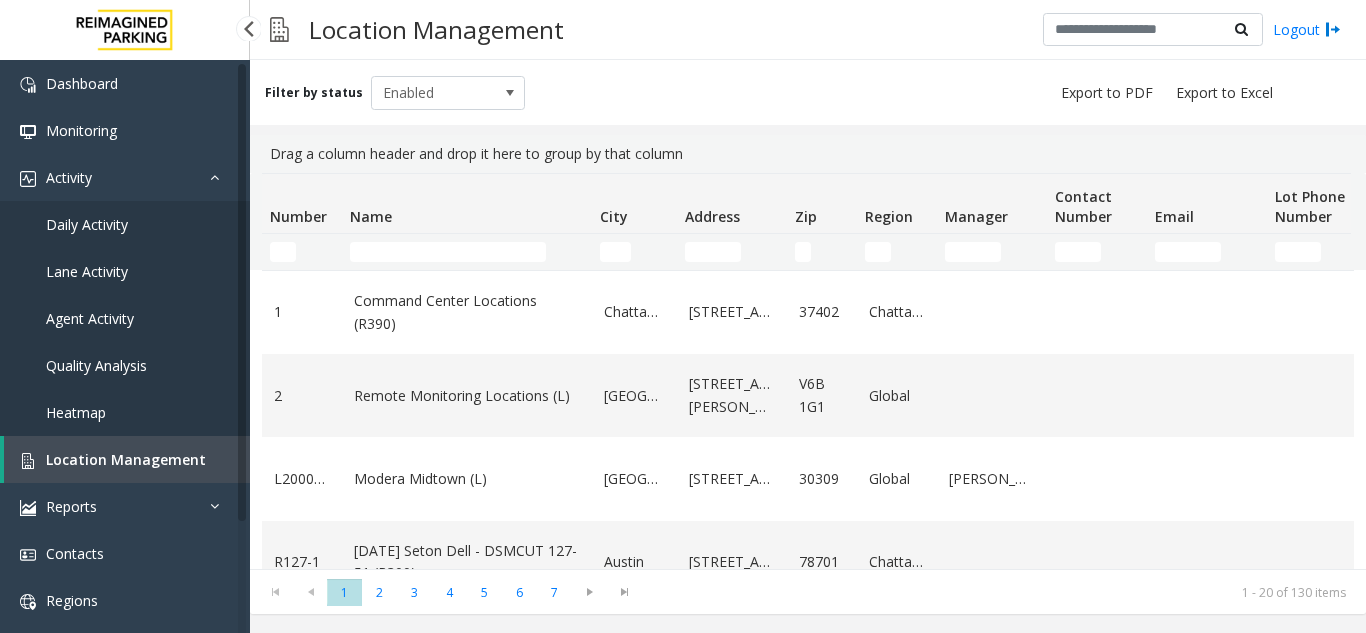 click on "Location Management" at bounding box center (126, 459) 